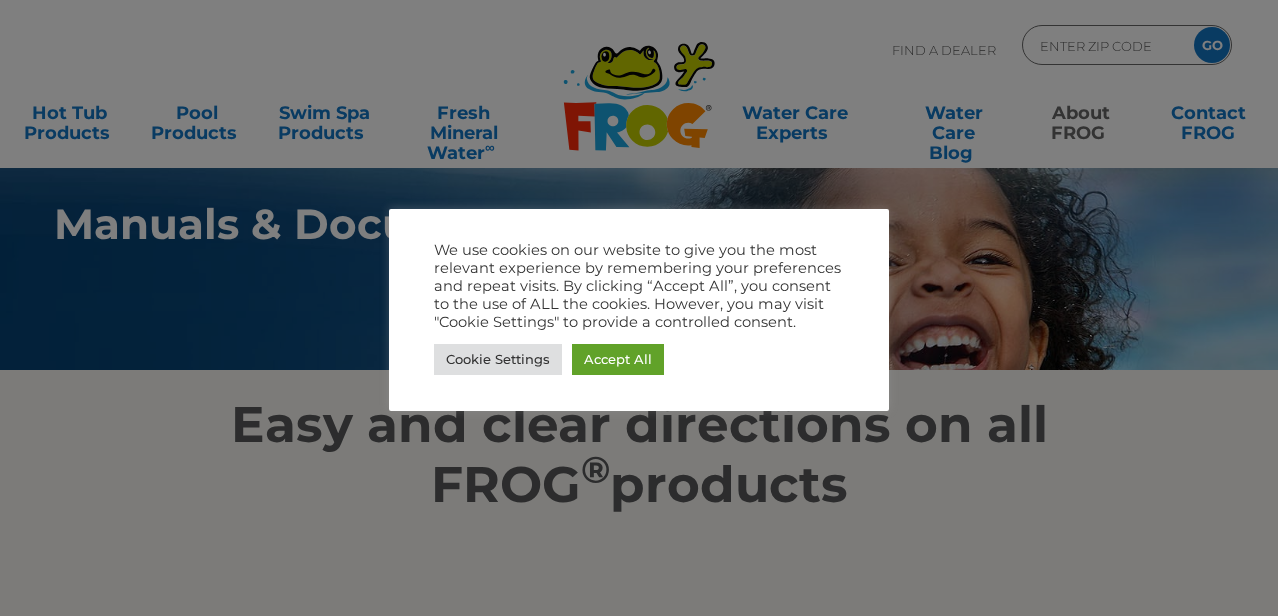 scroll, scrollTop: 0, scrollLeft: 0, axis: both 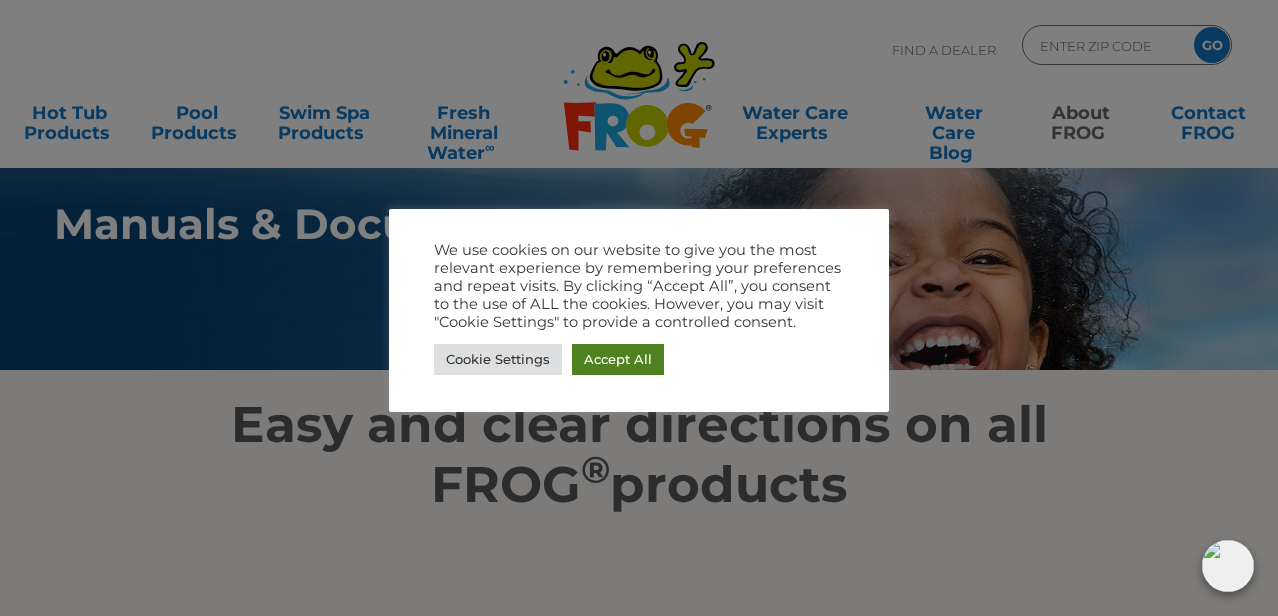 click on "Accept All" at bounding box center [618, 359] 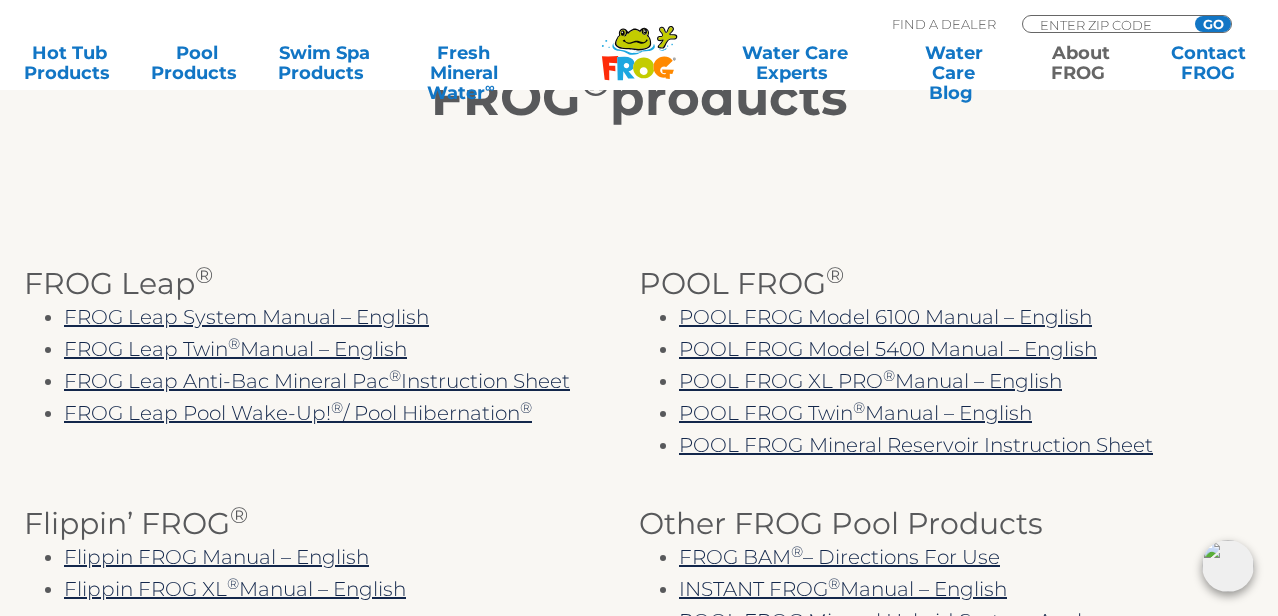 scroll, scrollTop: 489, scrollLeft: 0, axis: vertical 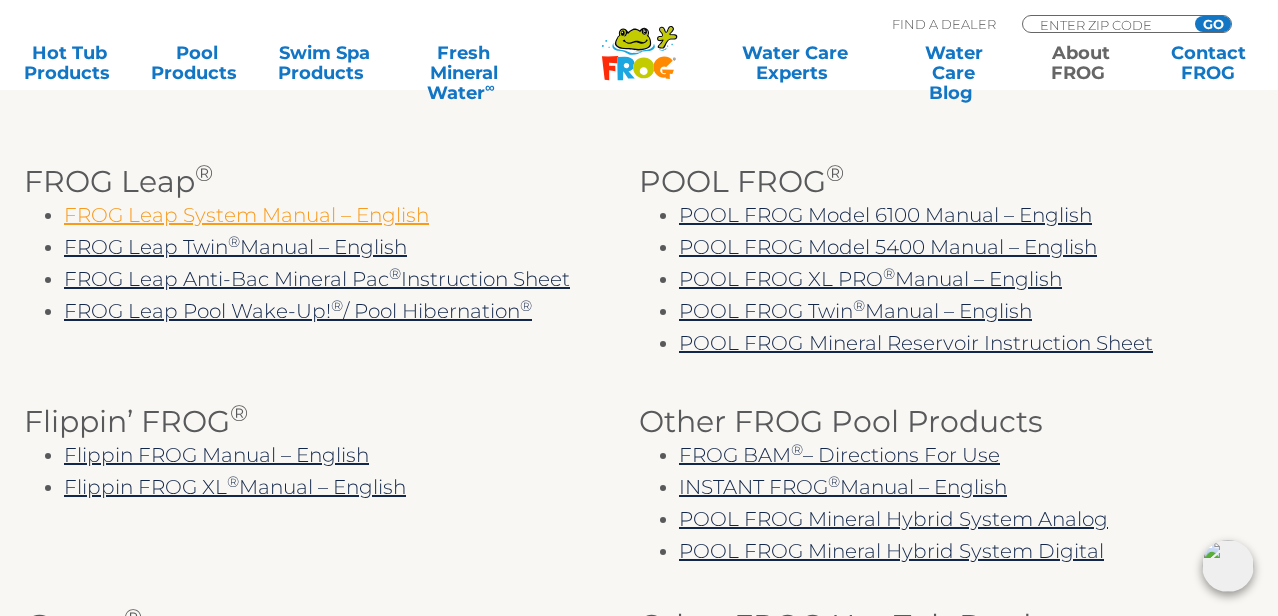 click on "FROG Leap System Manual – English" at bounding box center (246, 215) 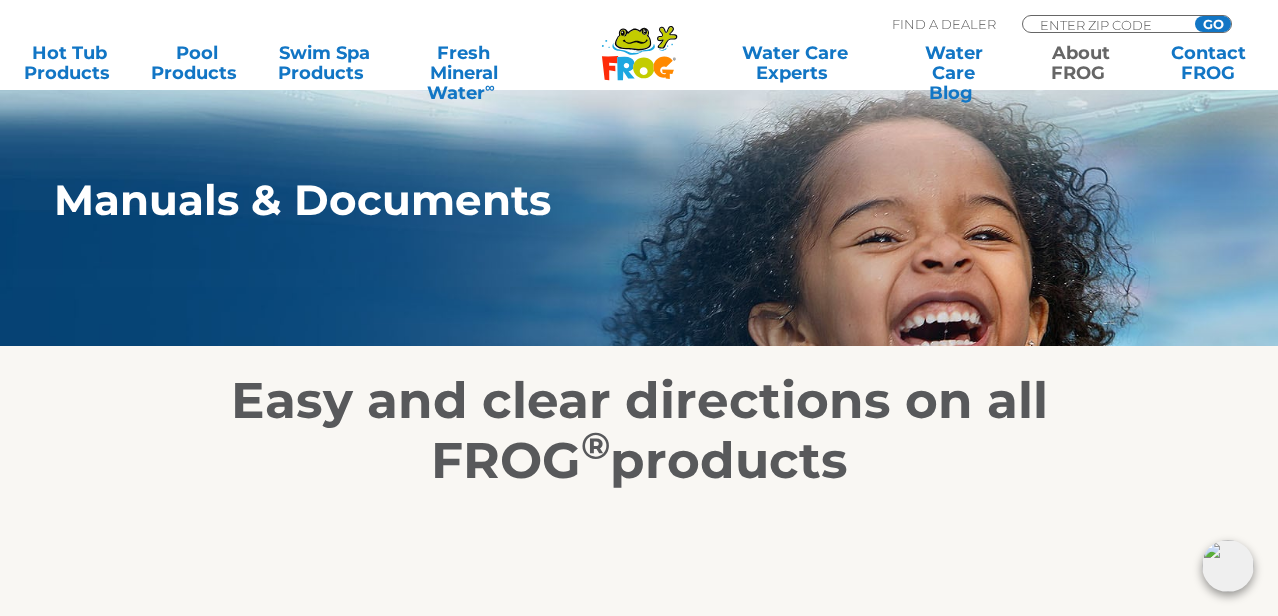 scroll, scrollTop: 0, scrollLeft: 0, axis: both 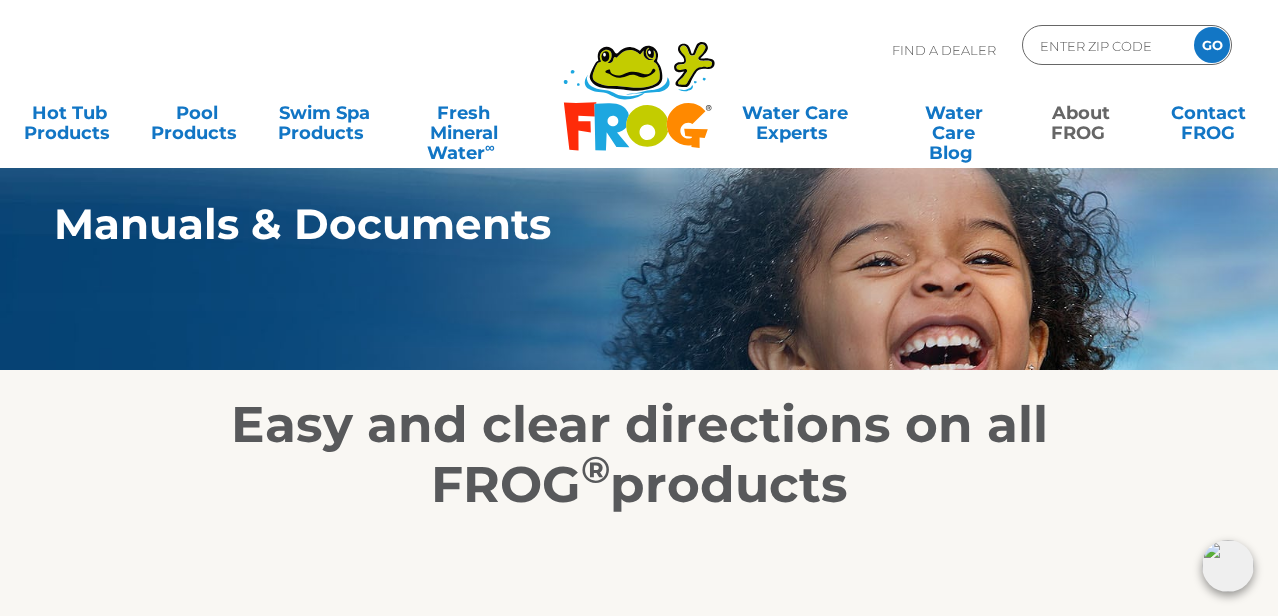 click 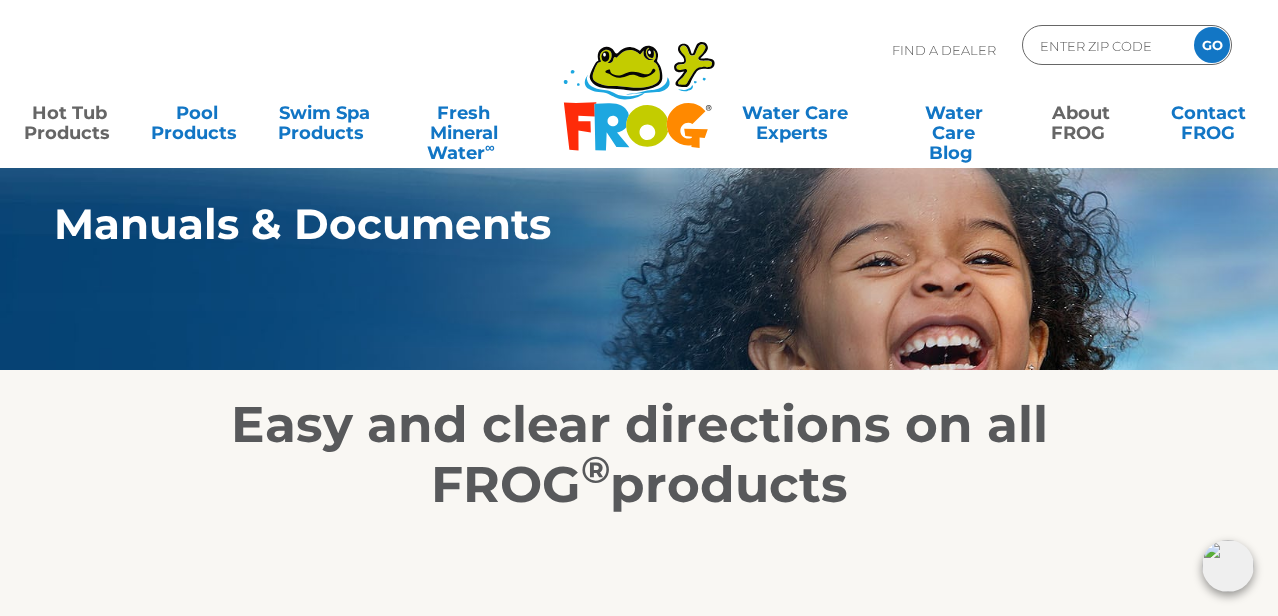 click on "Hot Tub  Products" at bounding box center (69, 113) 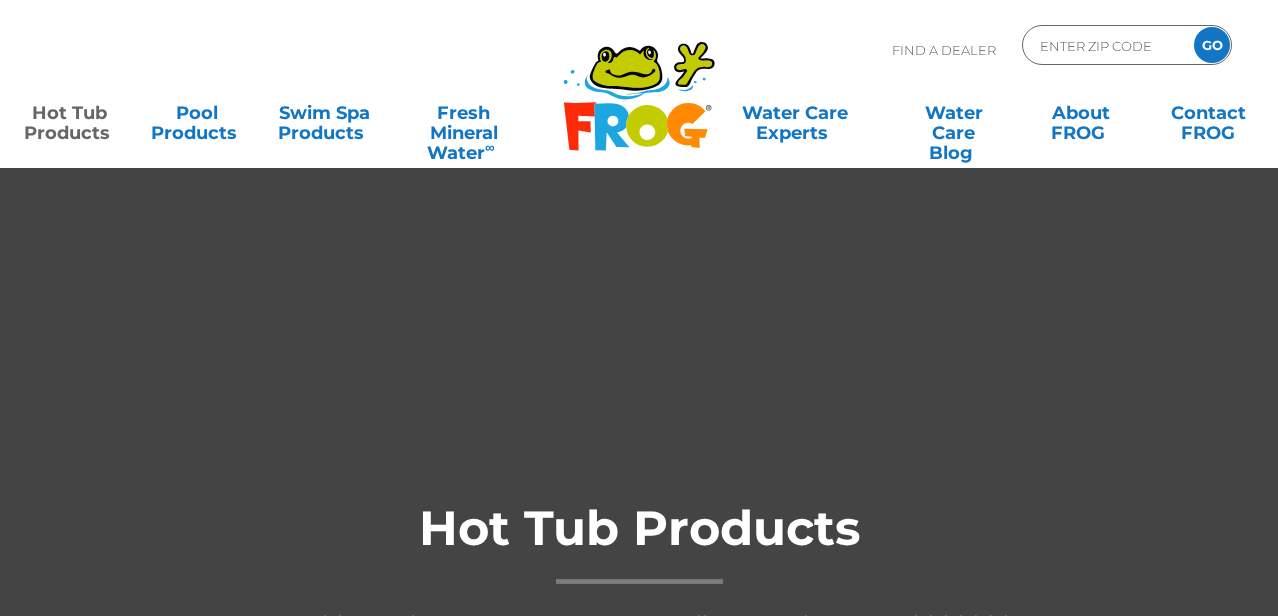 scroll, scrollTop: 0, scrollLeft: 0, axis: both 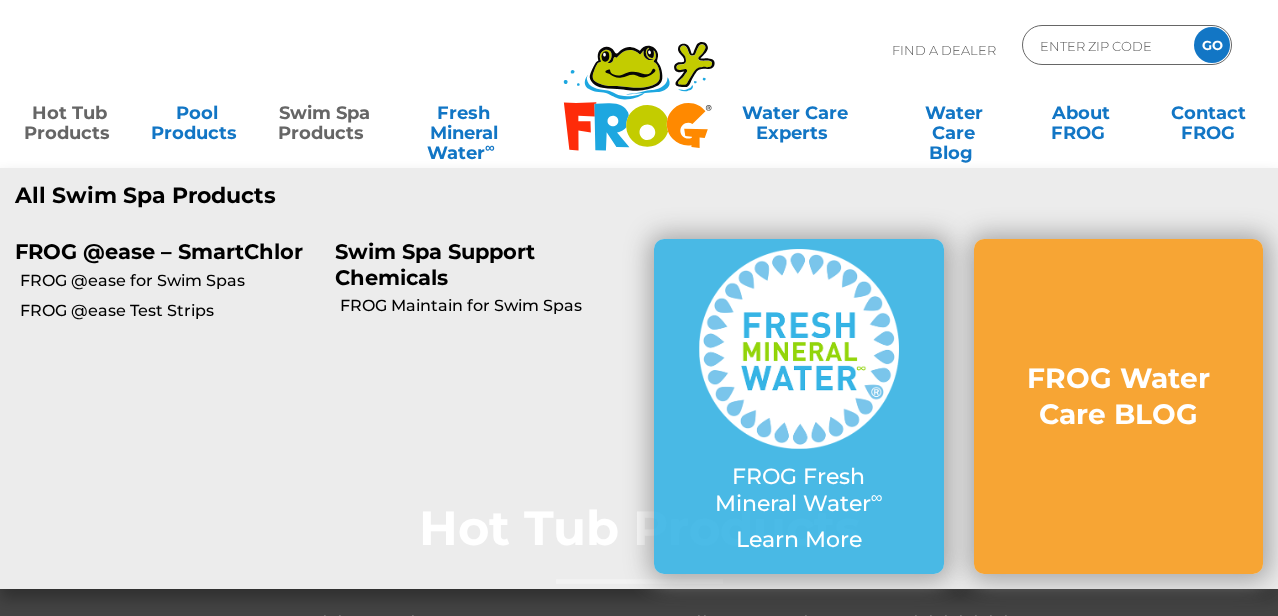 click on "Swim Spa  Products" at bounding box center [324, 113] 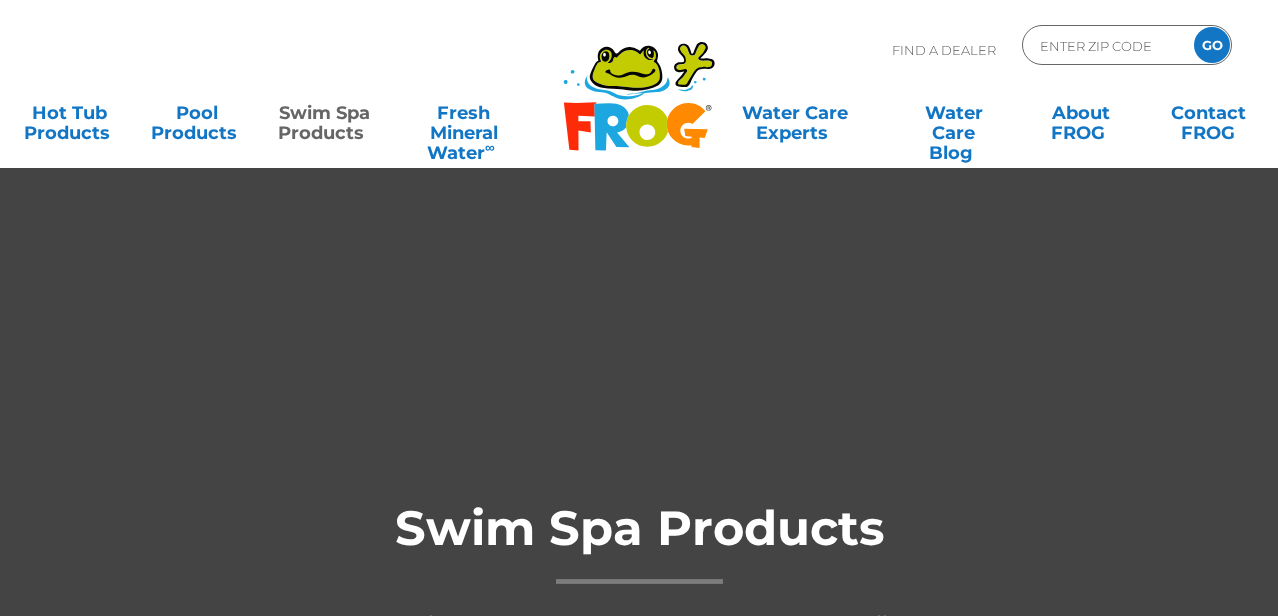 scroll, scrollTop: 0, scrollLeft: 0, axis: both 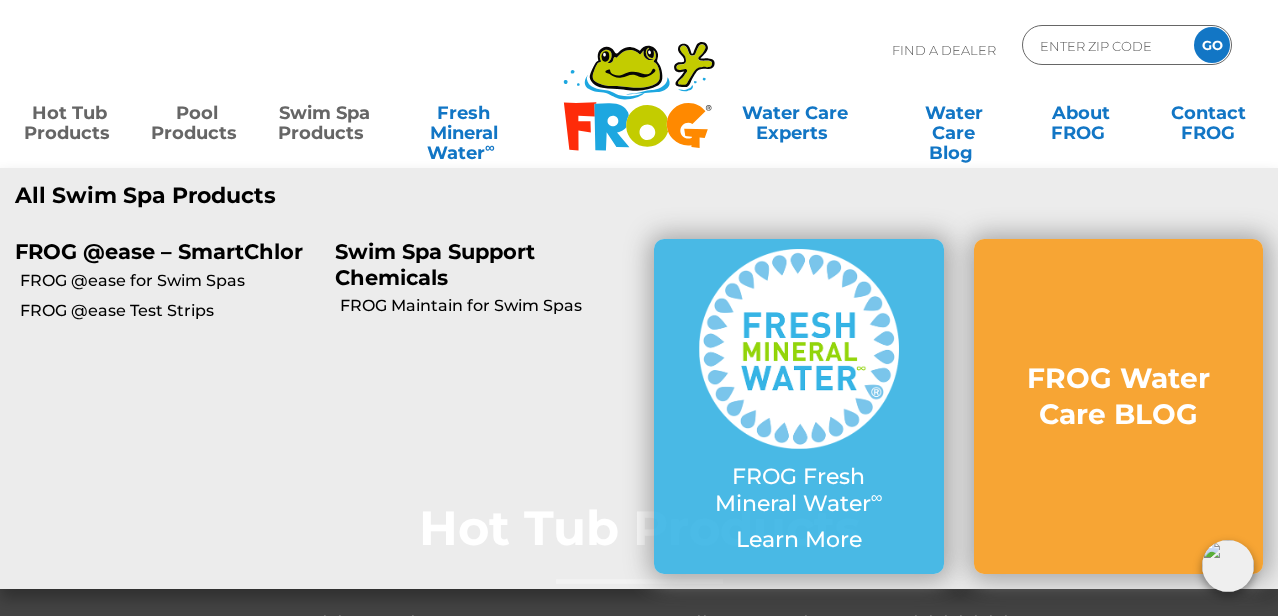 click on "Pool  Products" at bounding box center [196, 113] 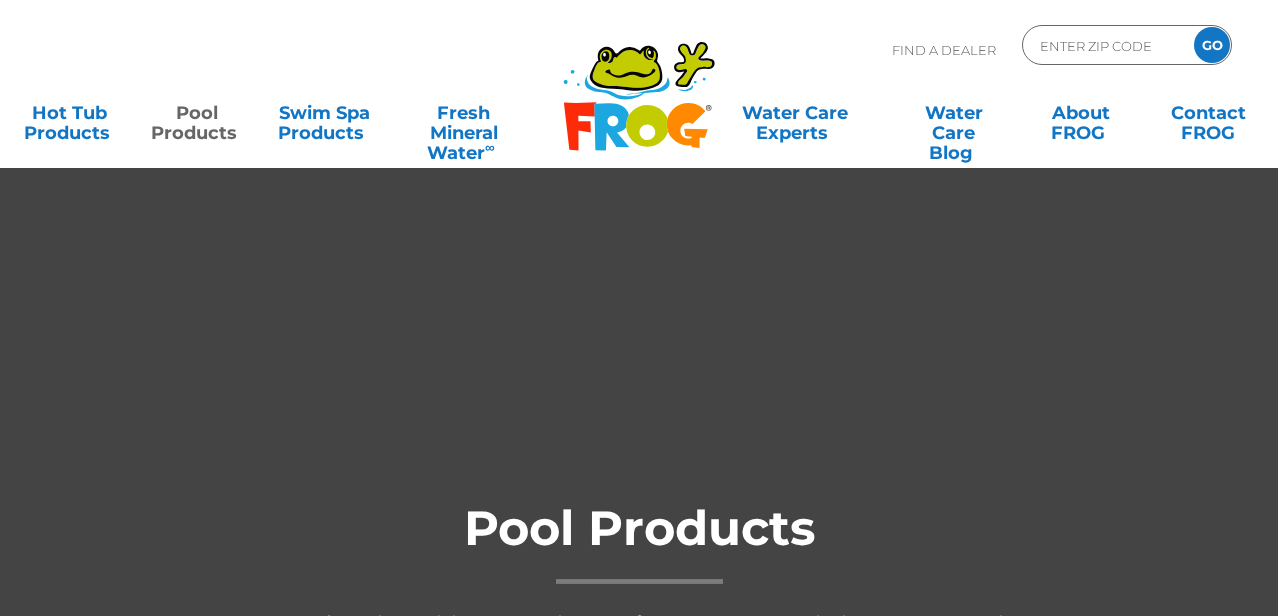 scroll, scrollTop: 0, scrollLeft: 0, axis: both 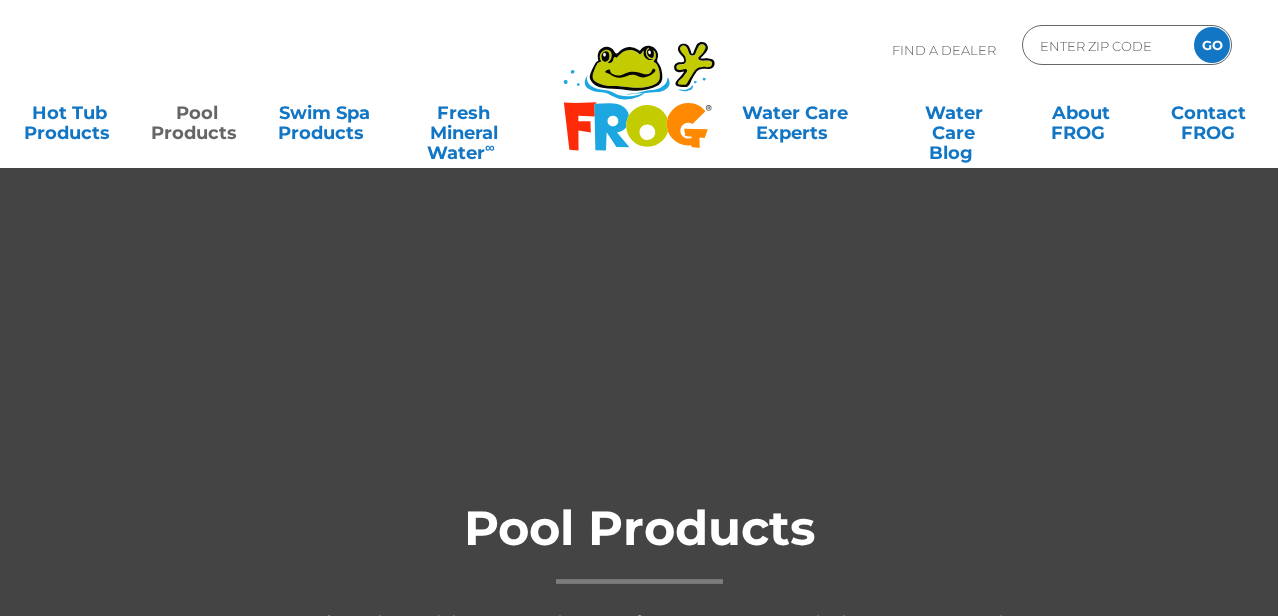 click on "Pool  Products" at bounding box center [196, 113] 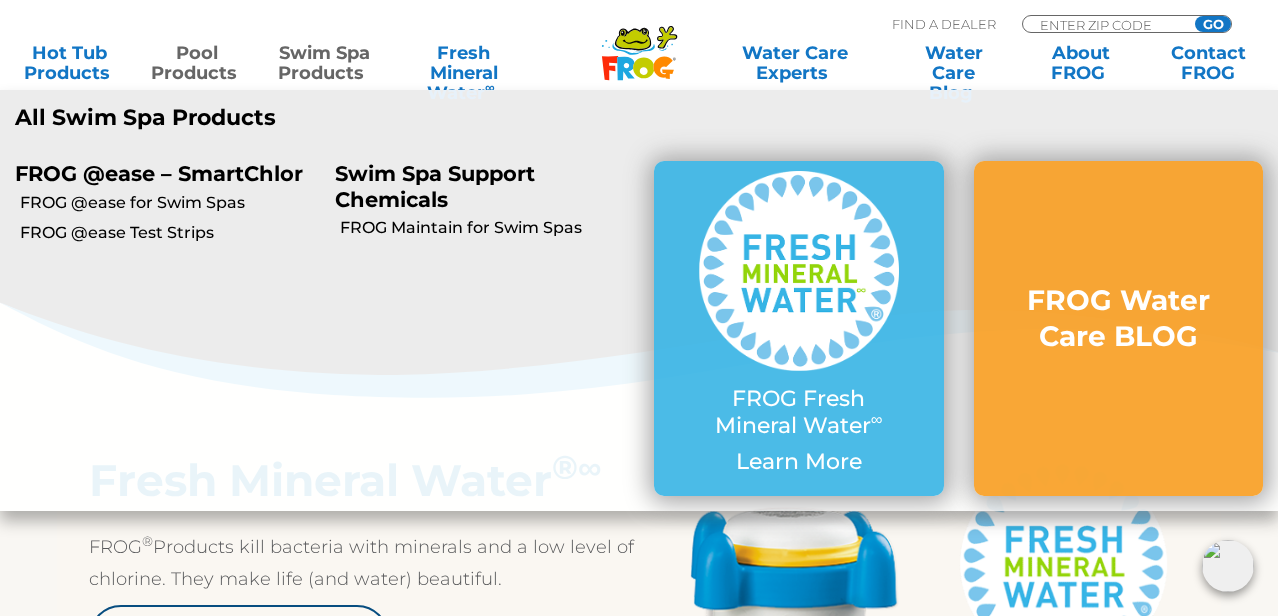 scroll, scrollTop: 728, scrollLeft: 0, axis: vertical 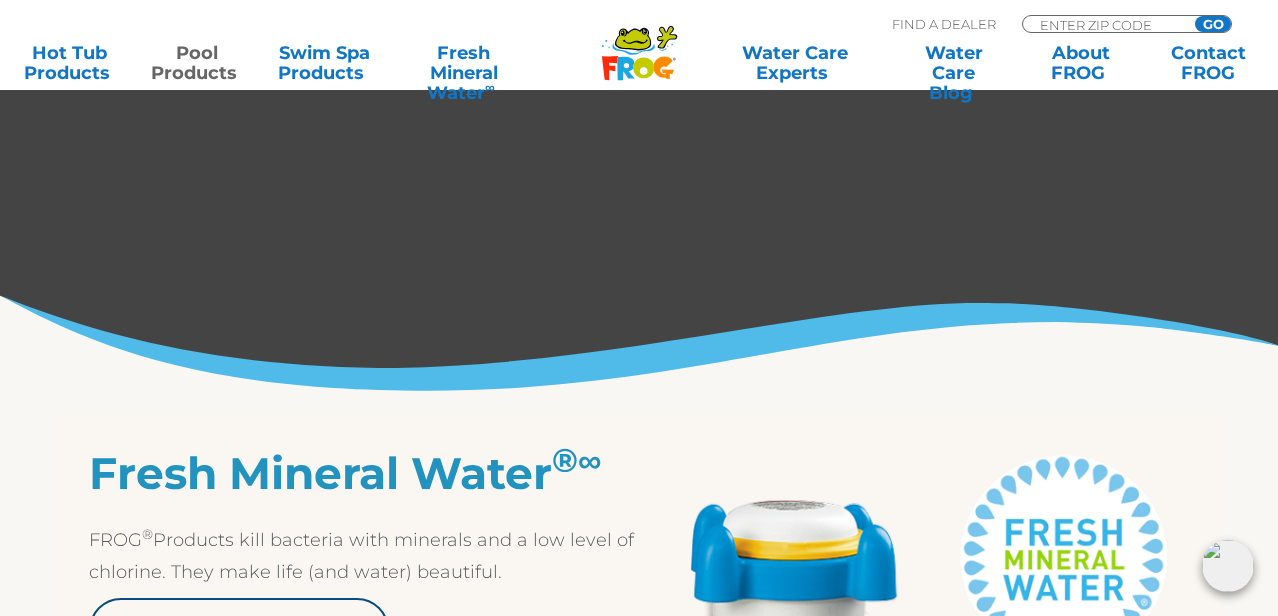 click on "FROG ®  Products kill bacteria with minerals and a low level of chlorine. They make life (and water) beautiful." at bounding box center [364, 556] 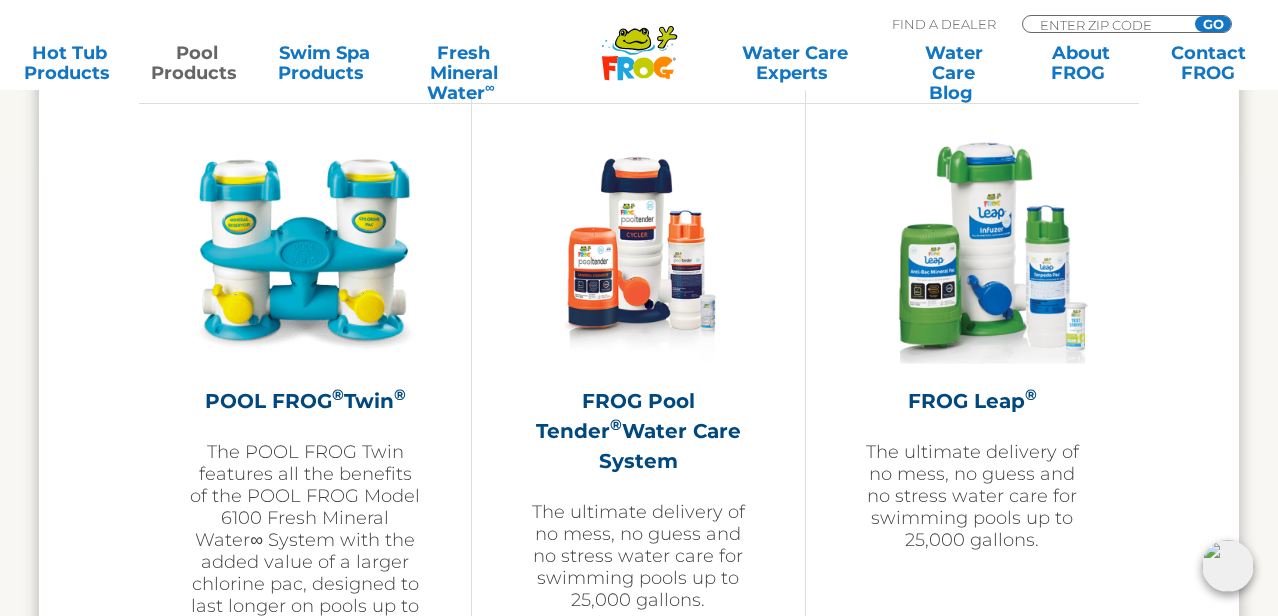 scroll, scrollTop: 3601, scrollLeft: 0, axis: vertical 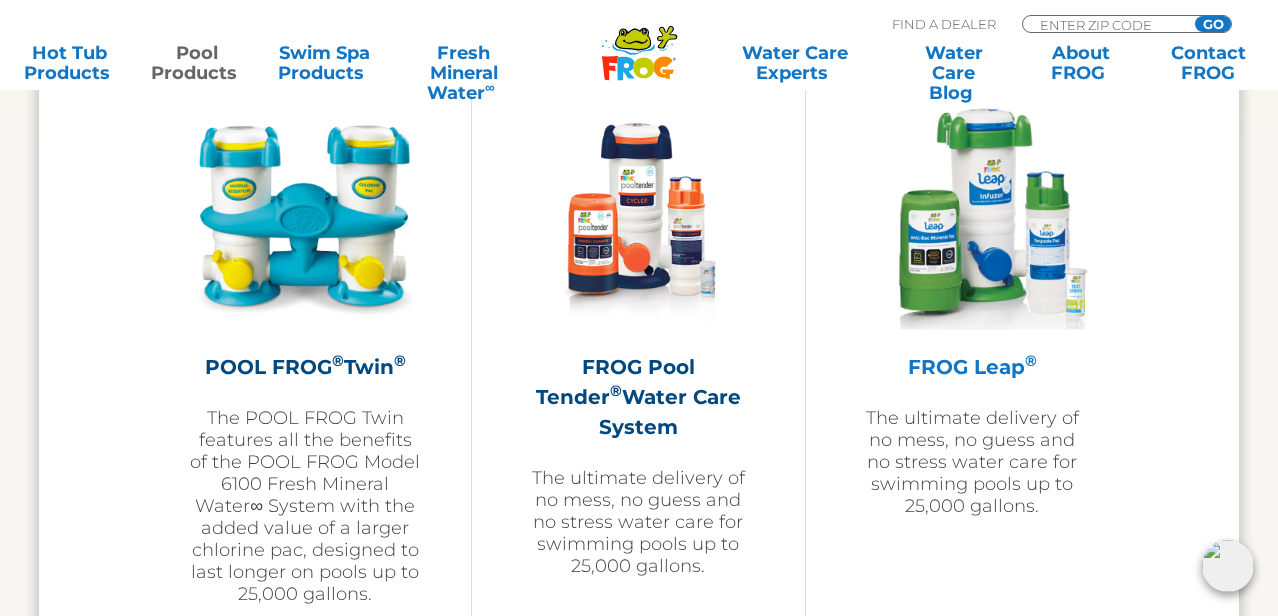 click on "FROG Leap ®" at bounding box center (972, 367) 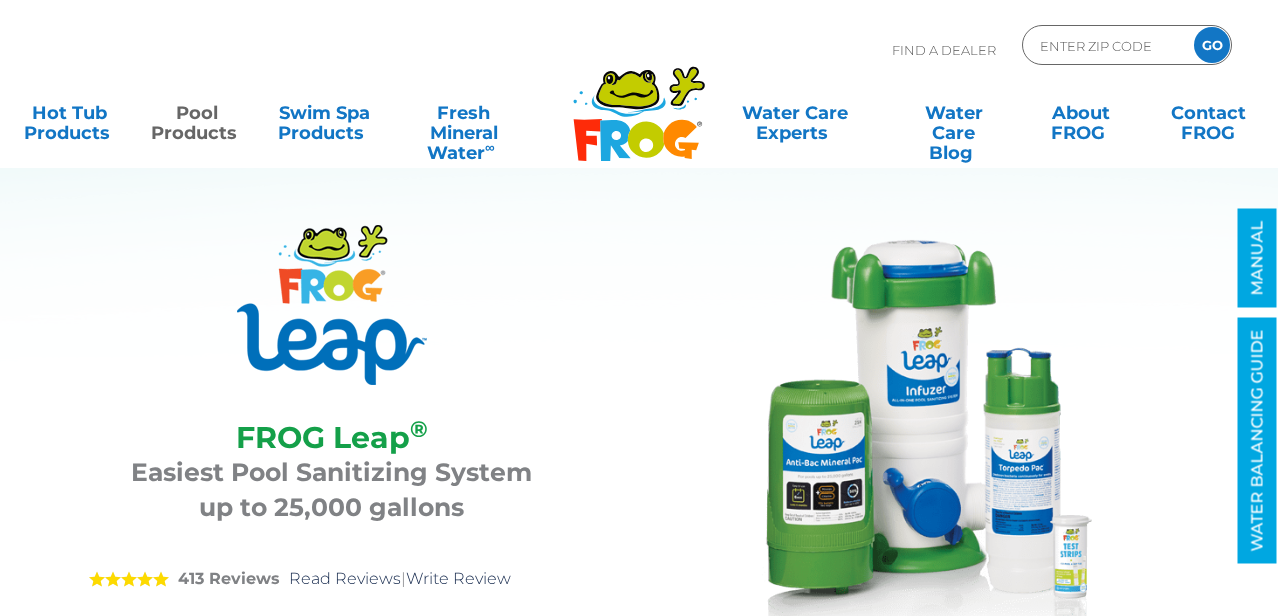scroll, scrollTop: 0, scrollLeft: 0, axis: both 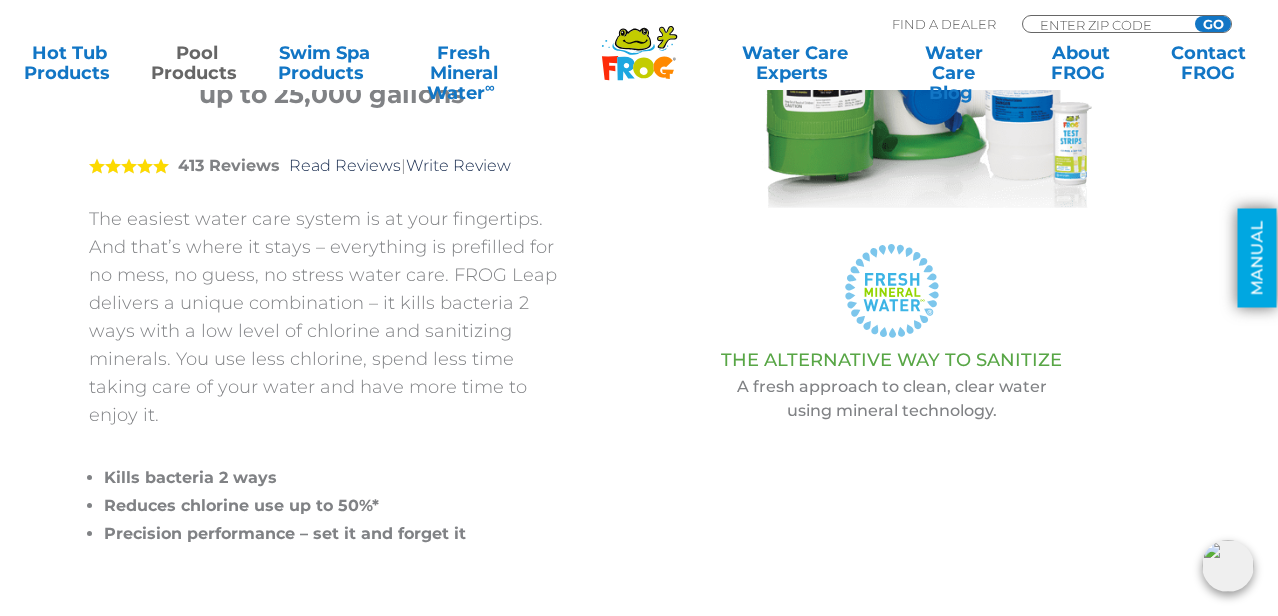 click on "MANUAL" at bounding box center [1257, 258] 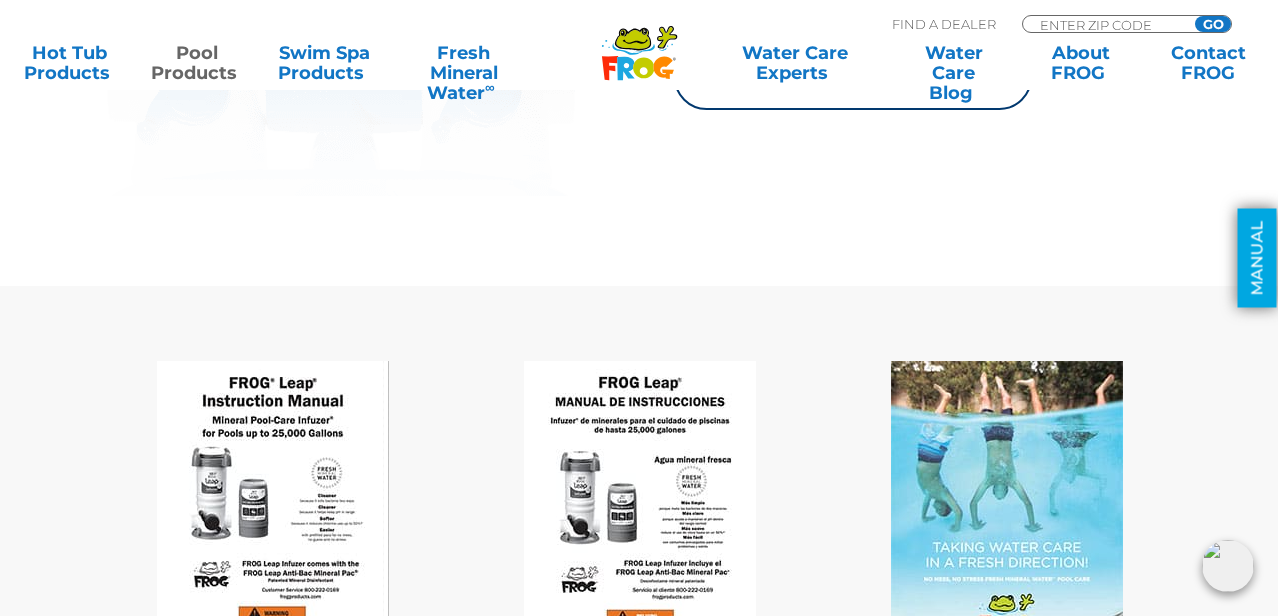 scroll, scrollTop: 9694, scrollLeft: 0, axis: vertical 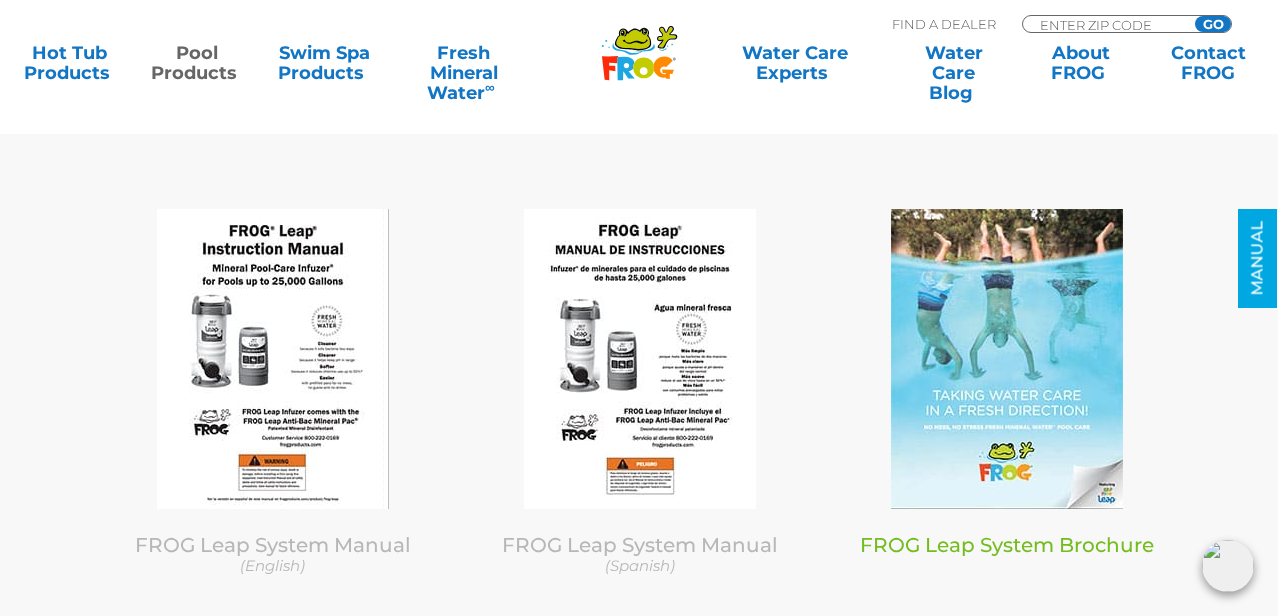 click at bounding box center [1007, 359] 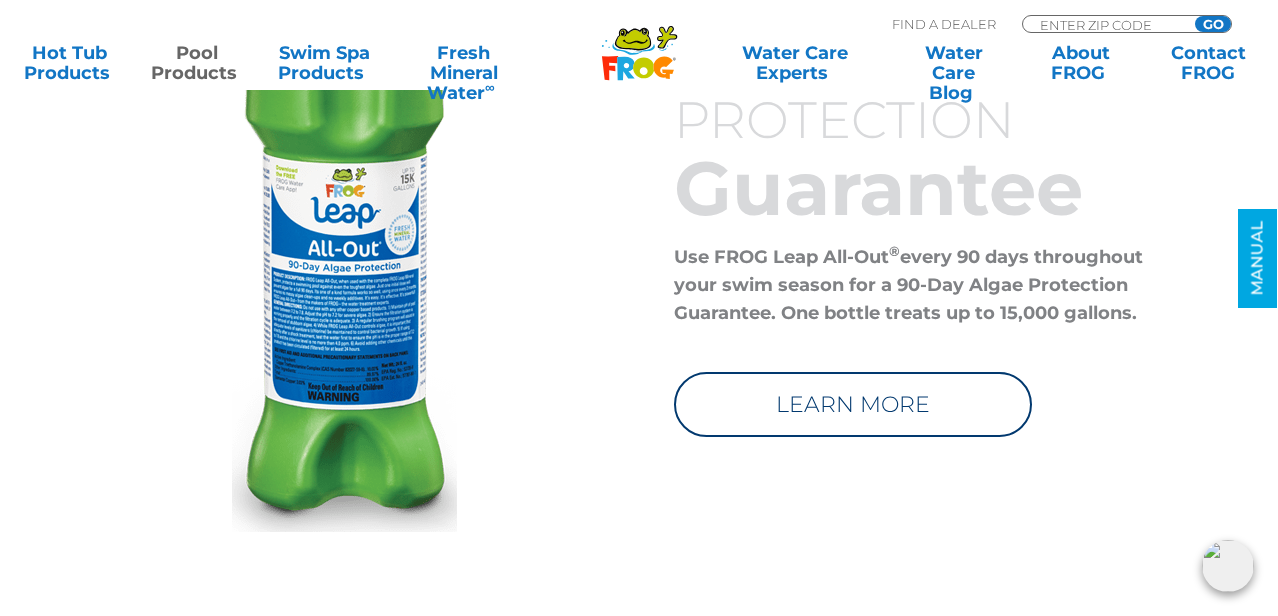 scroll, scrollTop: 7138, scrollLeft: 0, axis: vertical 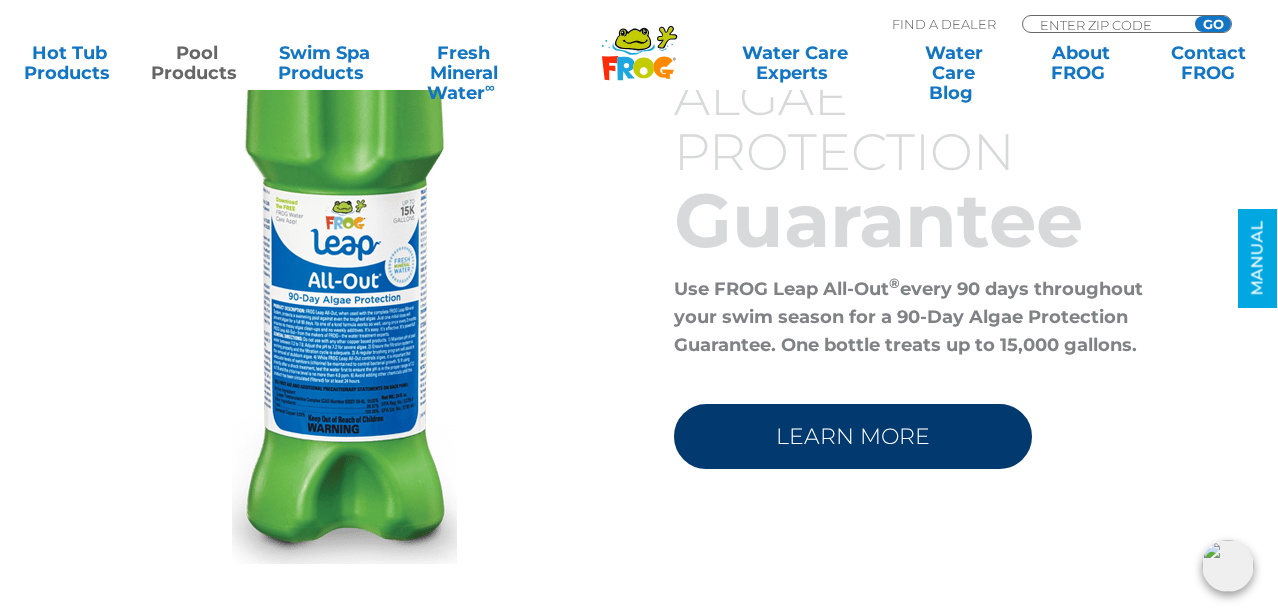click on "LEARN MORE" at bounding box center [853, 436] 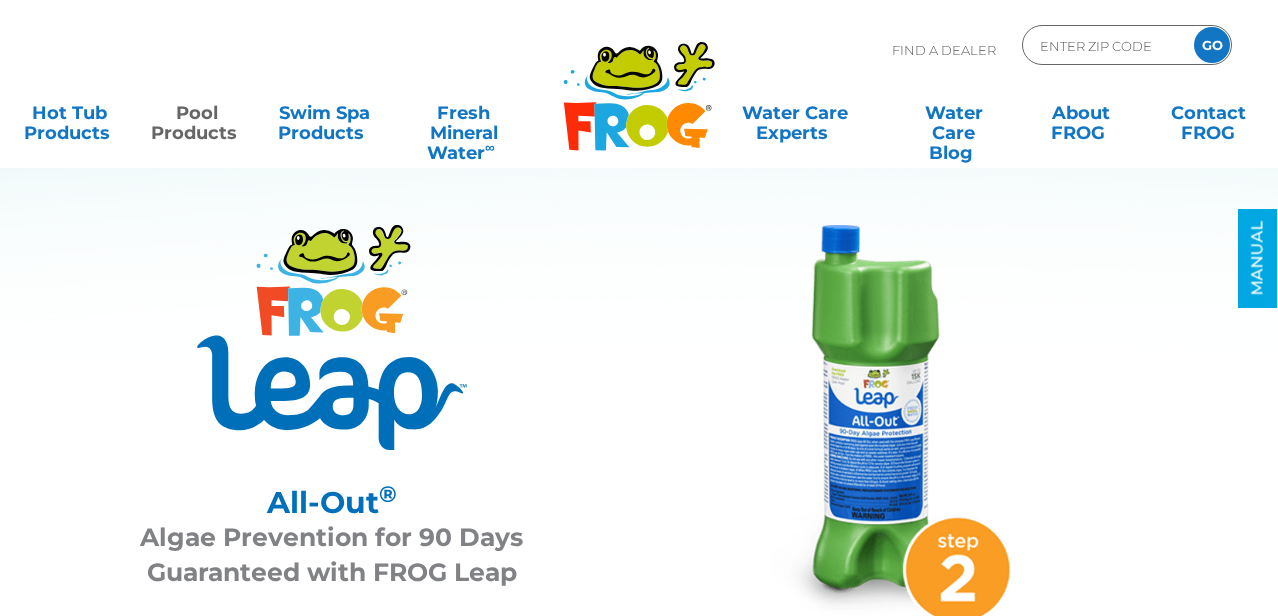 scroll, scrollTop: 0, scrollLeft: 0, axis: both 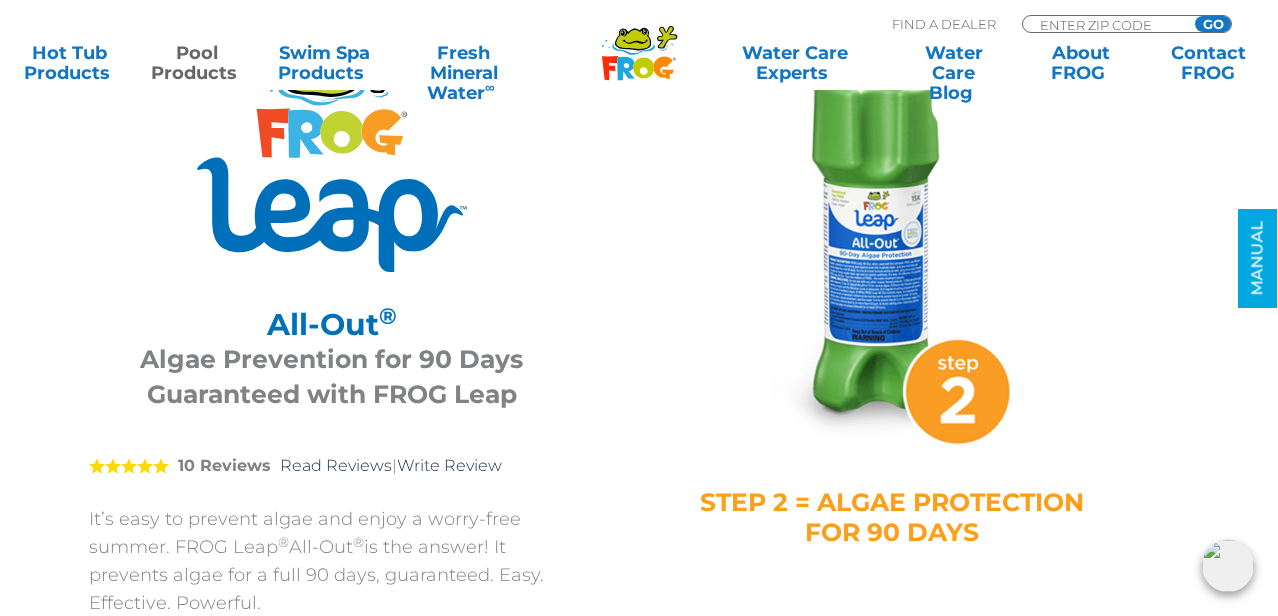 click on "It’s easy to prevent algae and enjoy a worry-free summer. FROG Leap ®  All-Out ®  is the answer! It prevents algae for a full 90 days, guaranteed. Easy. Effective. Powerful." at bounding box center [331, 561] 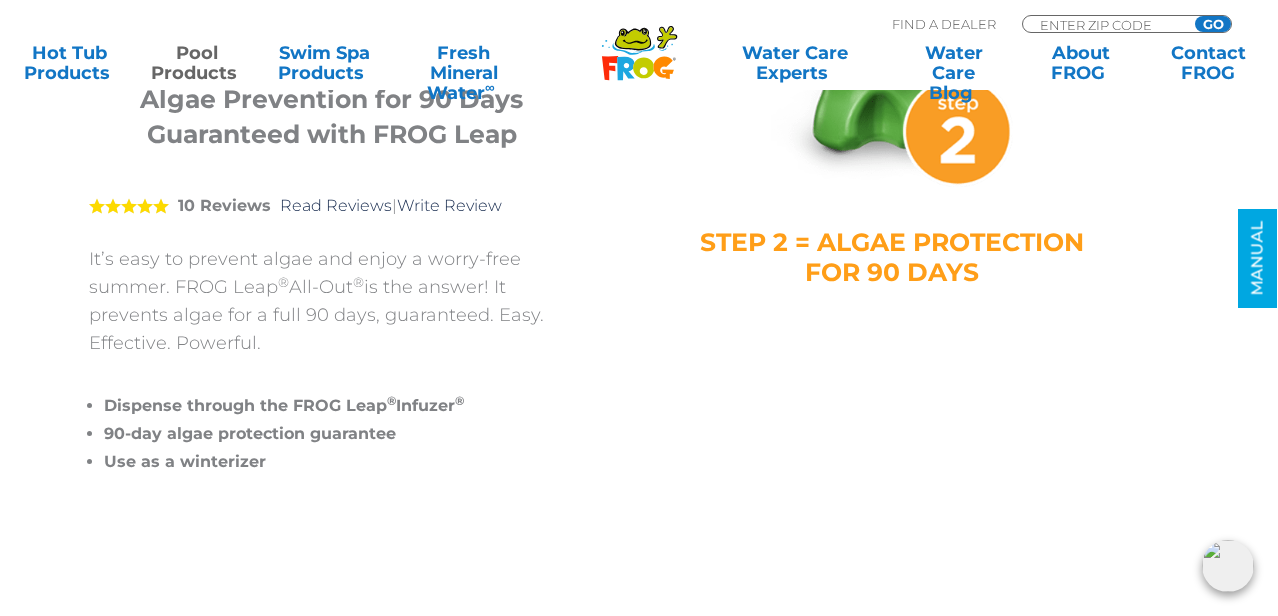 scroll, scrollTop: 541, scrollLeft: 0, axis: vertical 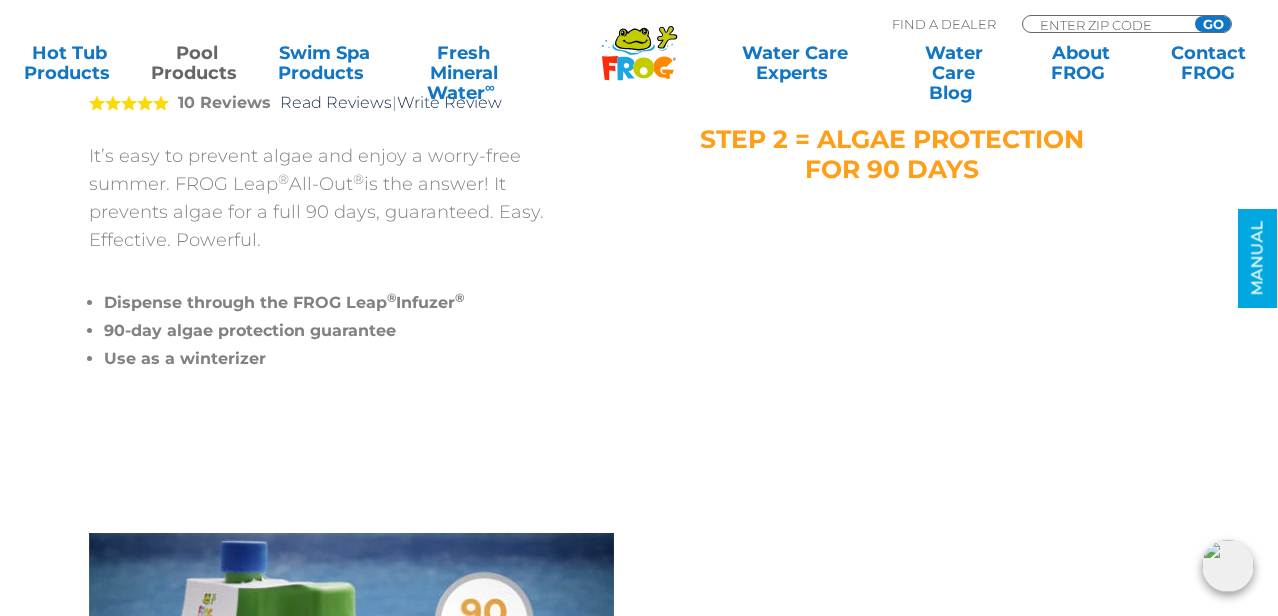 click on "STEP 2 = ALGAE PROTECTION FOR 90 DAYS" at bounding box center (891, 154) 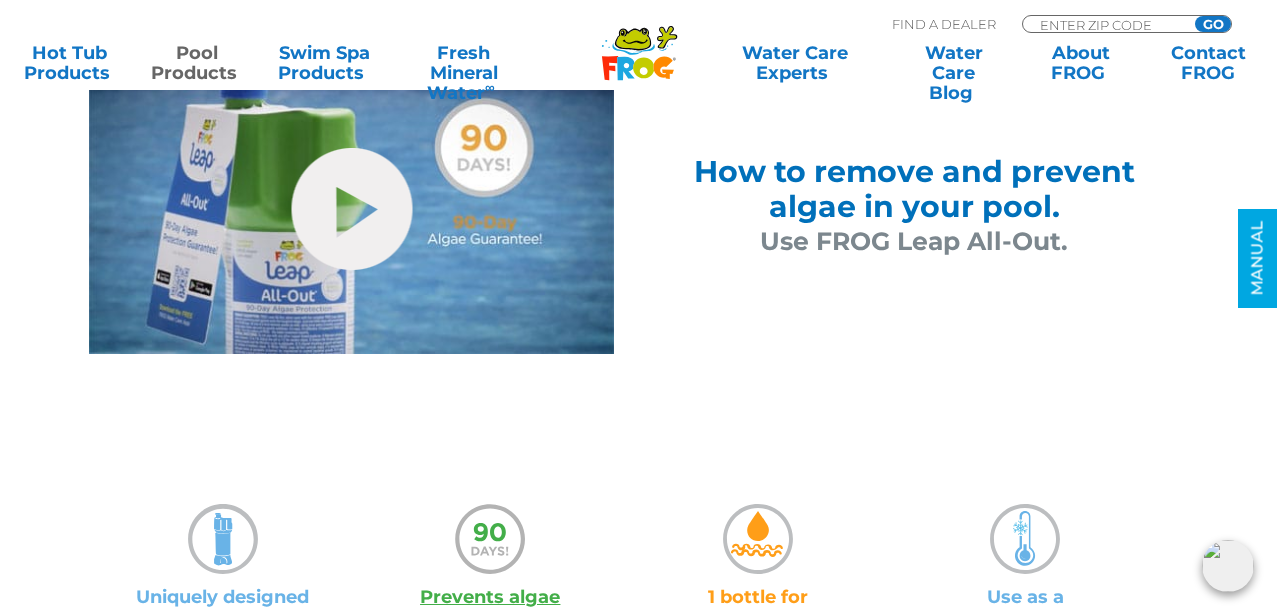 scroll, scrollTop: 1025, scrollLeft: 0, axis: vertical 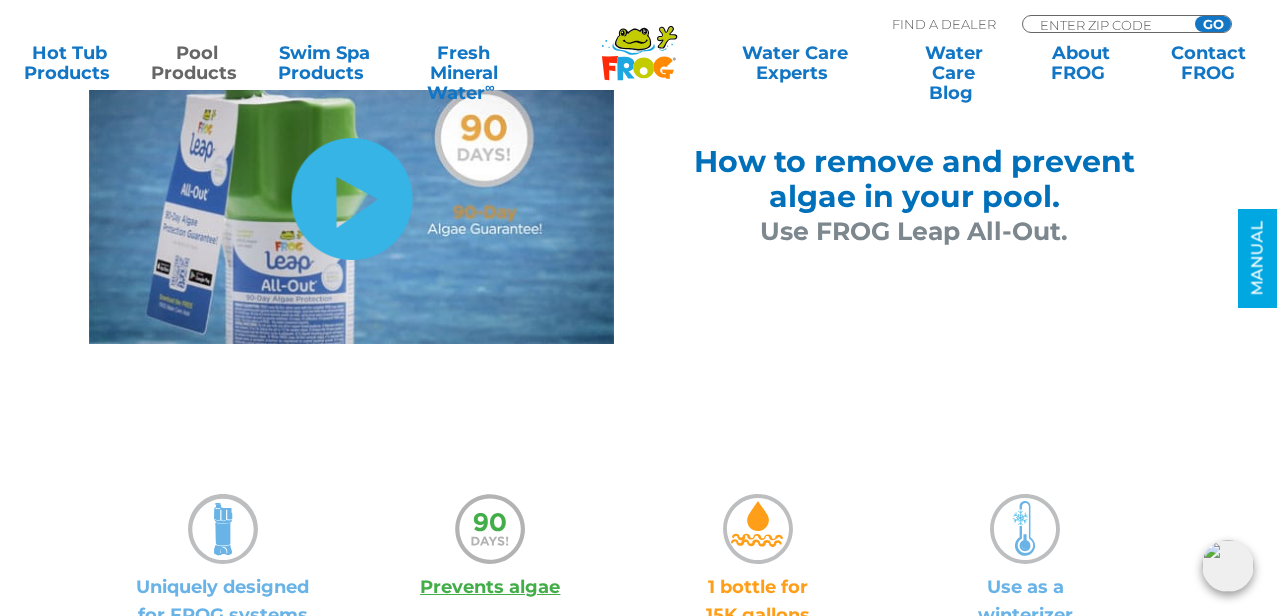 click on "hide-me" at bounding box center [351, 199] 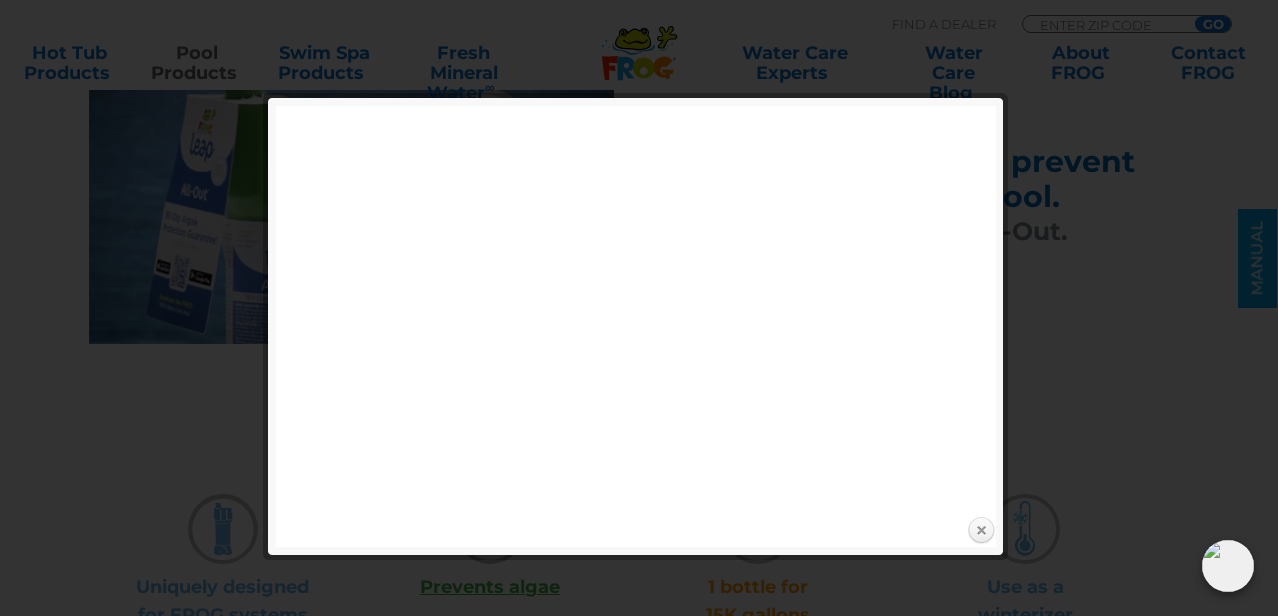 click on "Close" at bounding box center [981, 531] 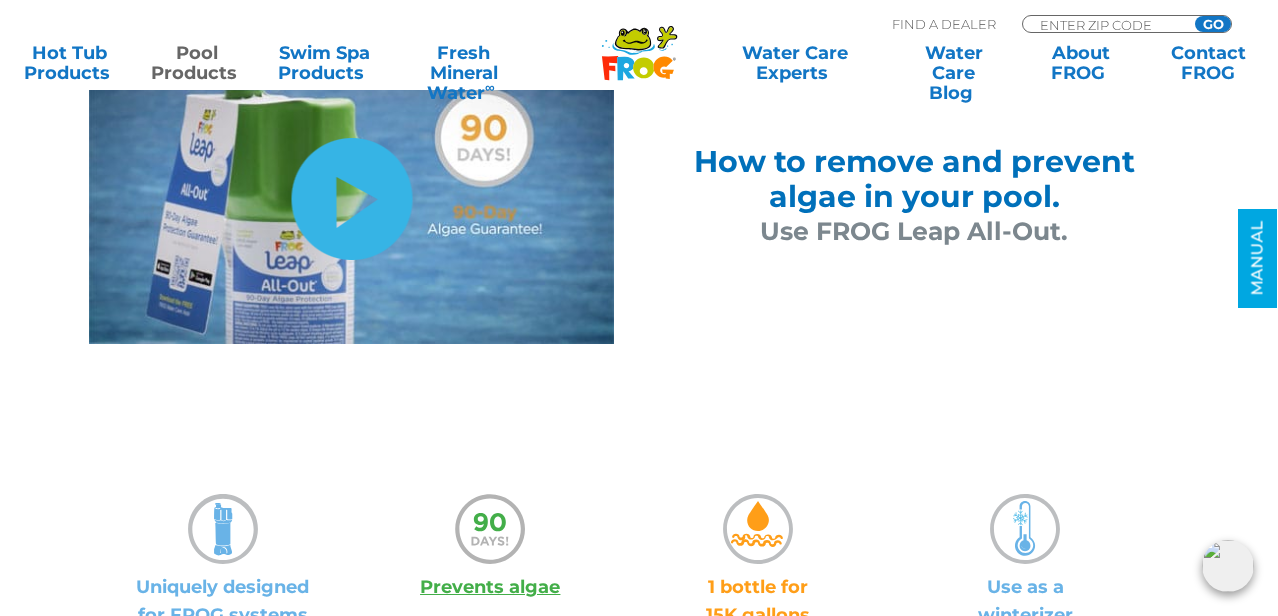 click on "hide-me" at bounding box center (351, 199) 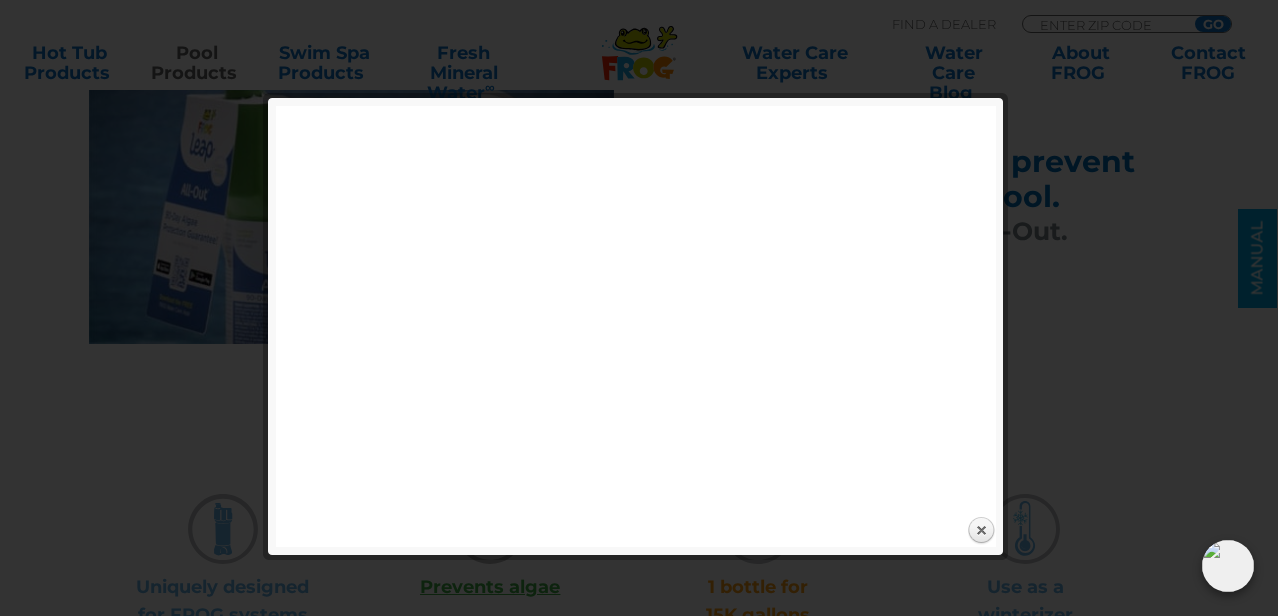 click at bounding box center (638, 72) 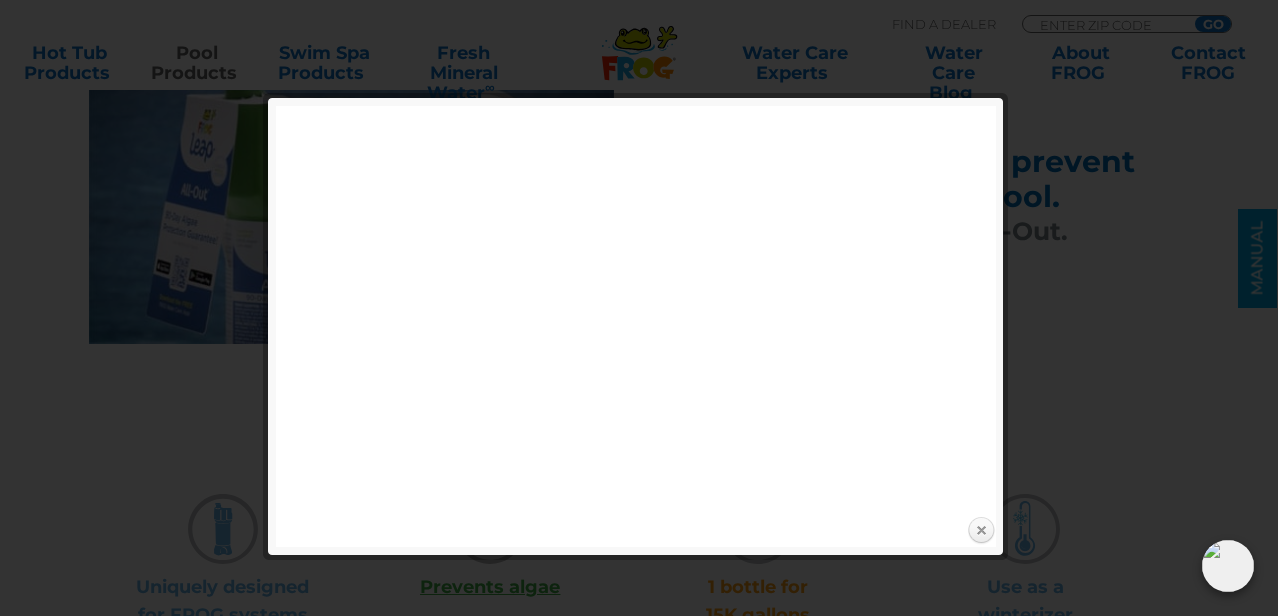 click on "Close" at bounding box center (981, 531) 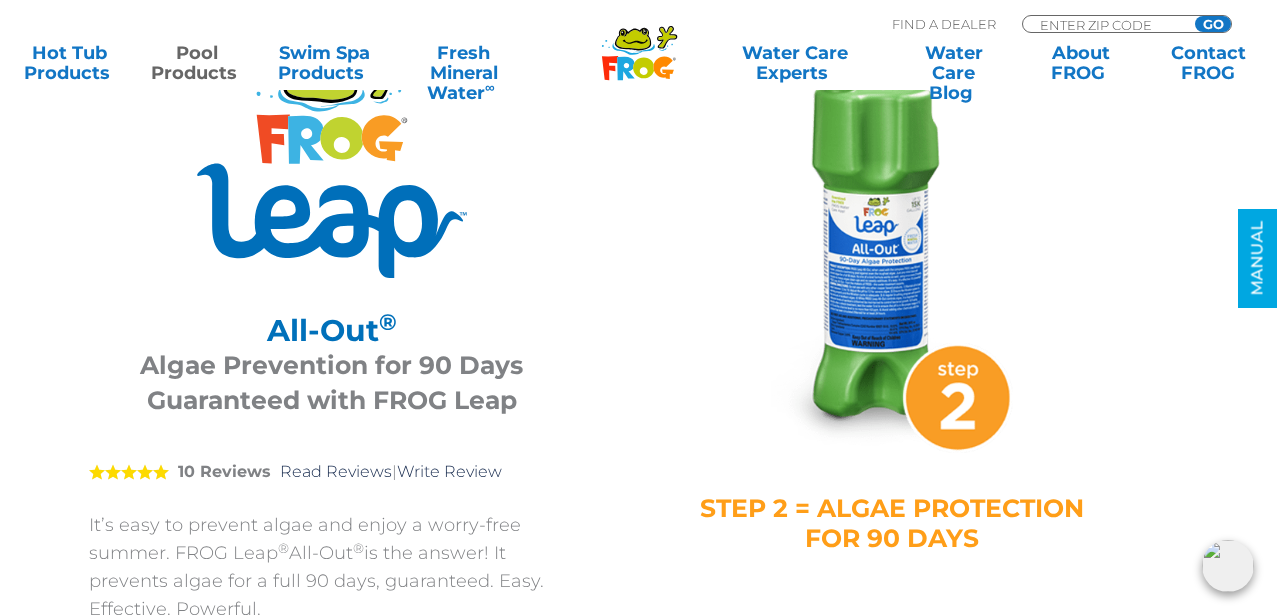 scroll, scrollTop: 0, scrollLeft: 0, axis: both 